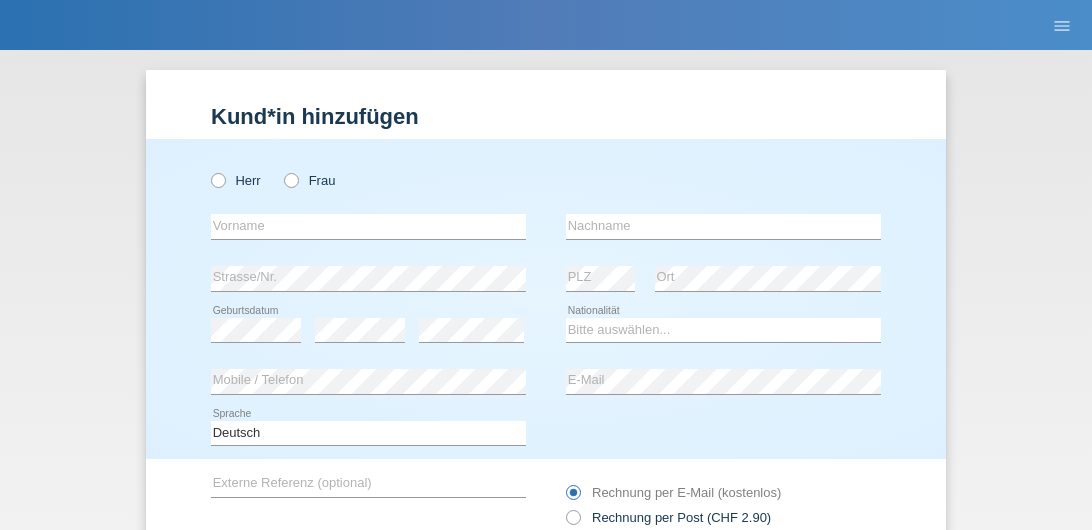 scroll, scrollTop: 0, scrollLeft: 0, axis: both 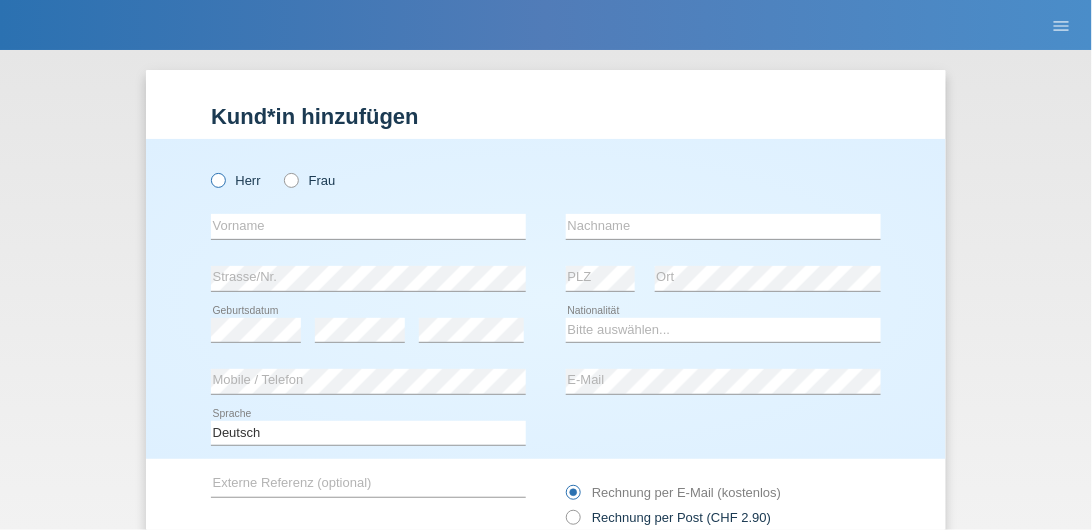 click at bounding box center (208, 170) 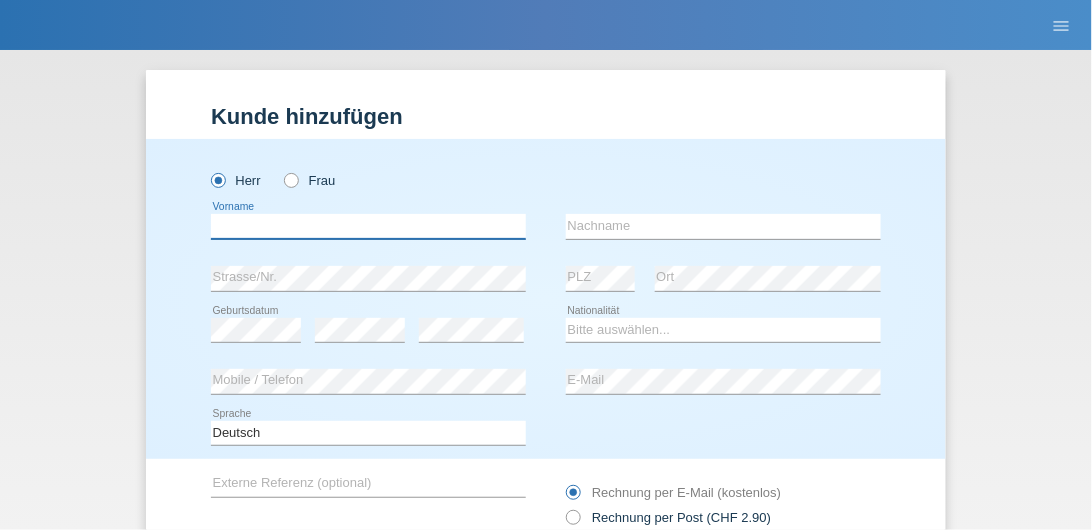 click at bounding box center [368, 226] 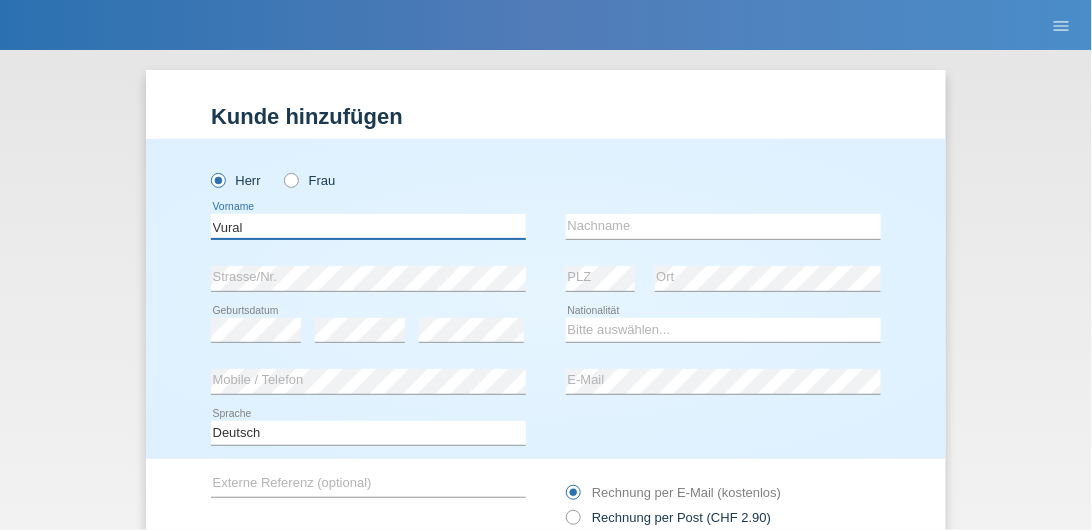 type on "Vural" 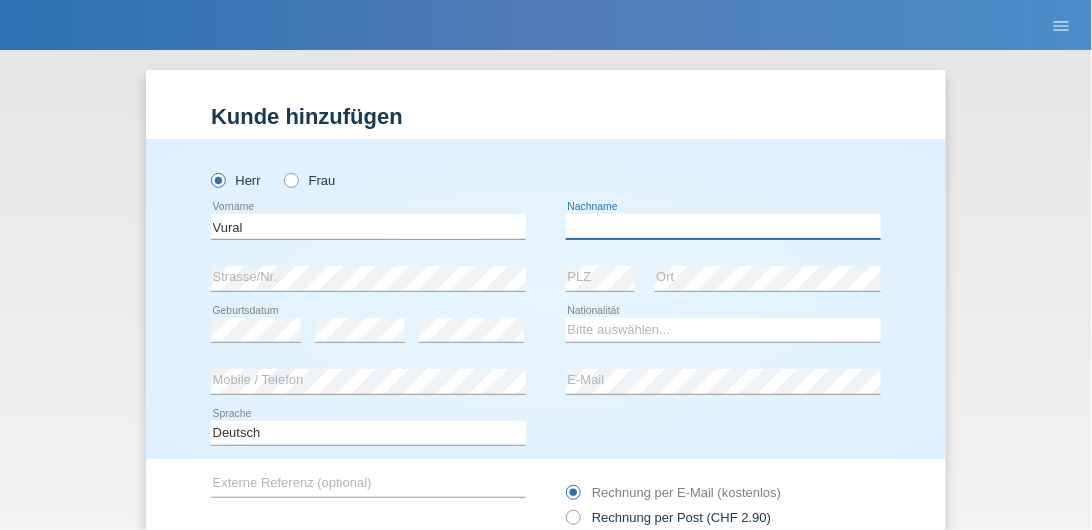 drag, startPoint x: 584, startPoint y: 226, endPoint x: 682, endPoint y: 118, distance: 145.83553 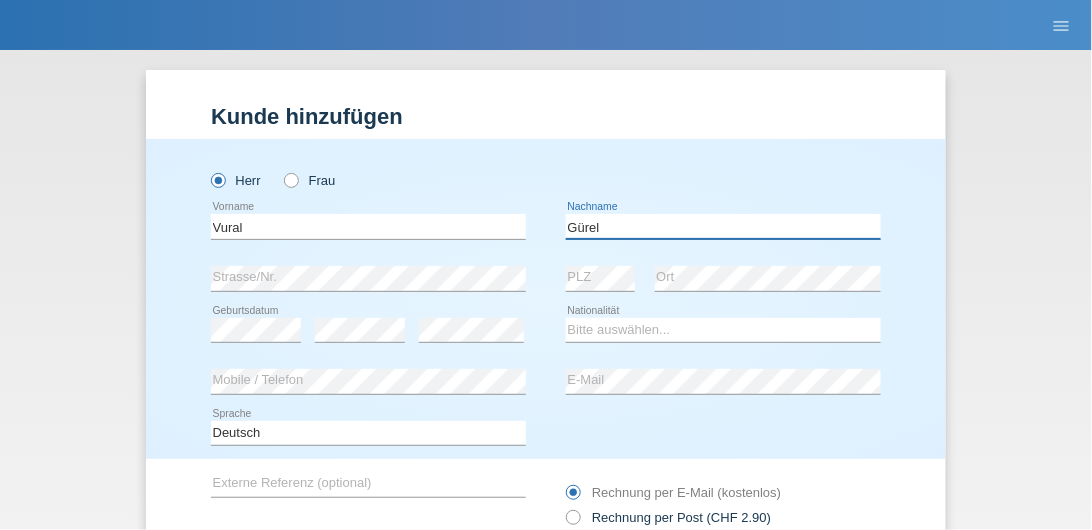 type on "Gürel" 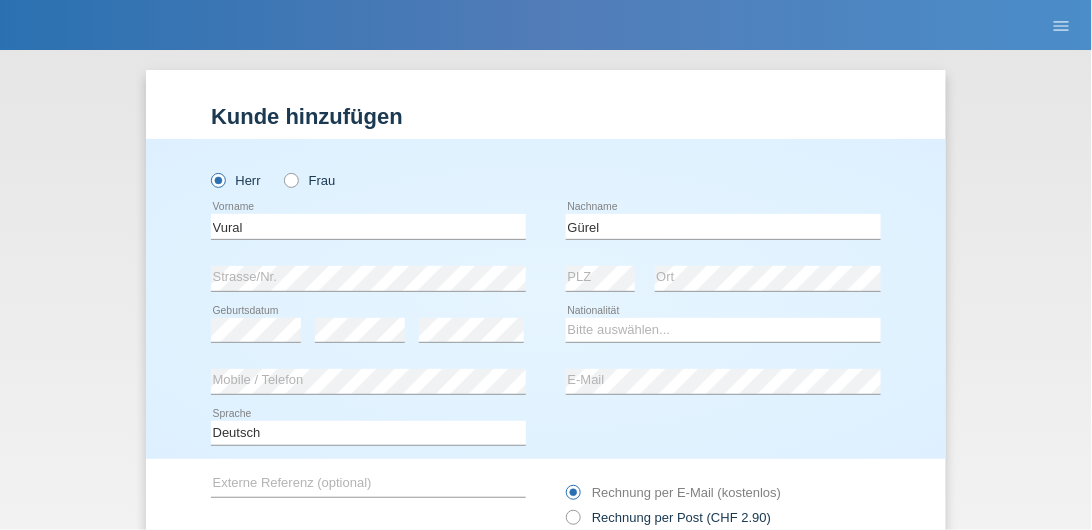 click on "error
Ort" at bounding box center (768, 279) 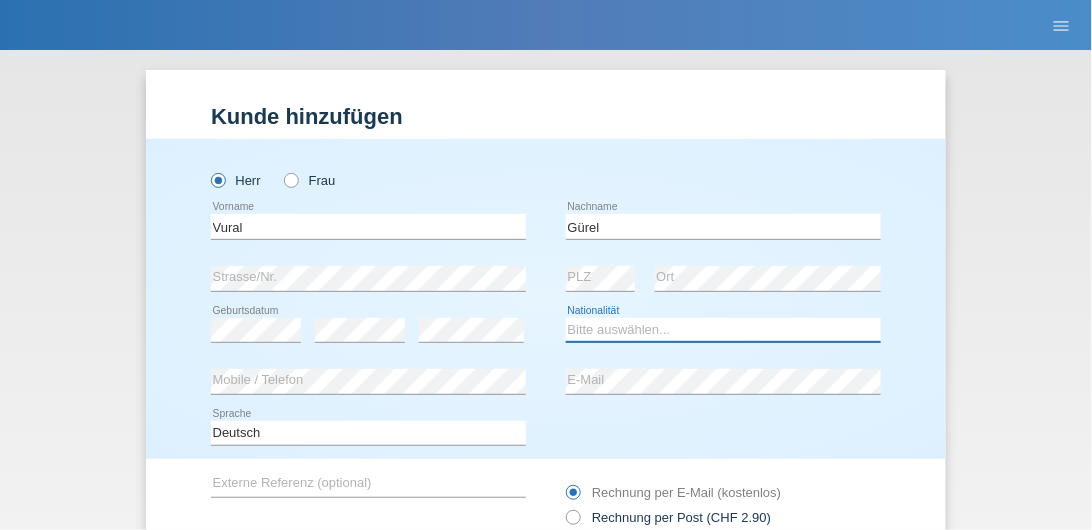 click on "Bitte auswählen...
Schweiz
Deutschland
Liechtenstein
Österreich
------------
Afghanistan
Ägypten
Åland
Albanien
Algerien" at bounding box center (723, 330) 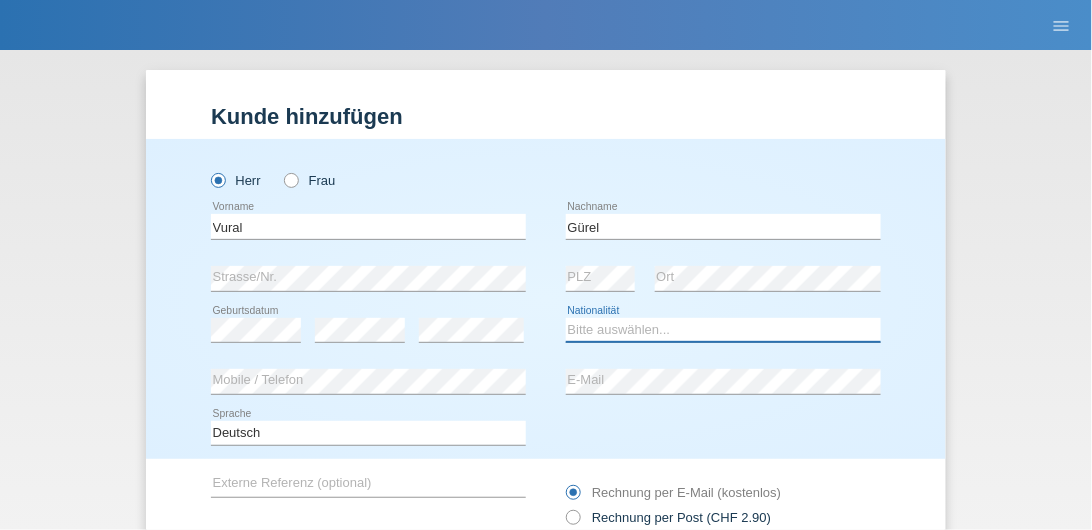 select on "CH" 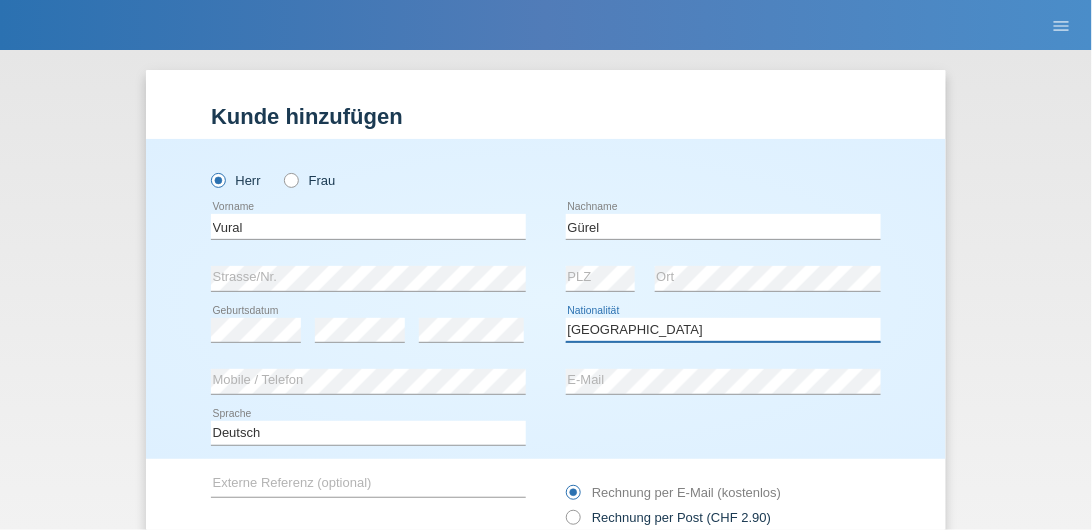 click on "Bitte auswählen...
Schweiz
Deutschland
Liechtenstein
Österreich
------------
Afghanistan
Ägypten
Åland
Albanien
Algerien" at bounding box center [723, 330] 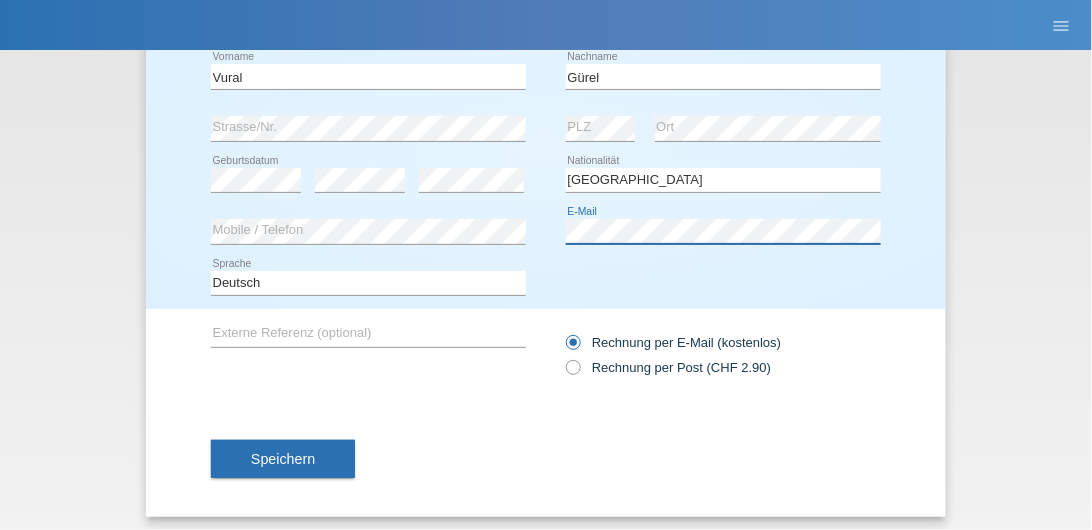 scroll, scrollTop: 154, scrollLeft: 0, axis: vertical 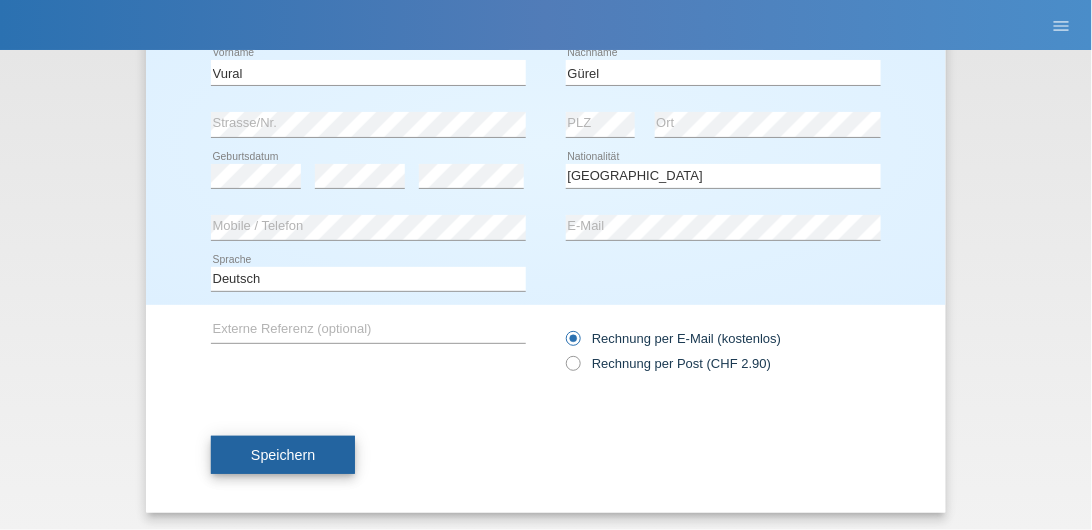 click on "Speichern" at bounding box center (283, 455) 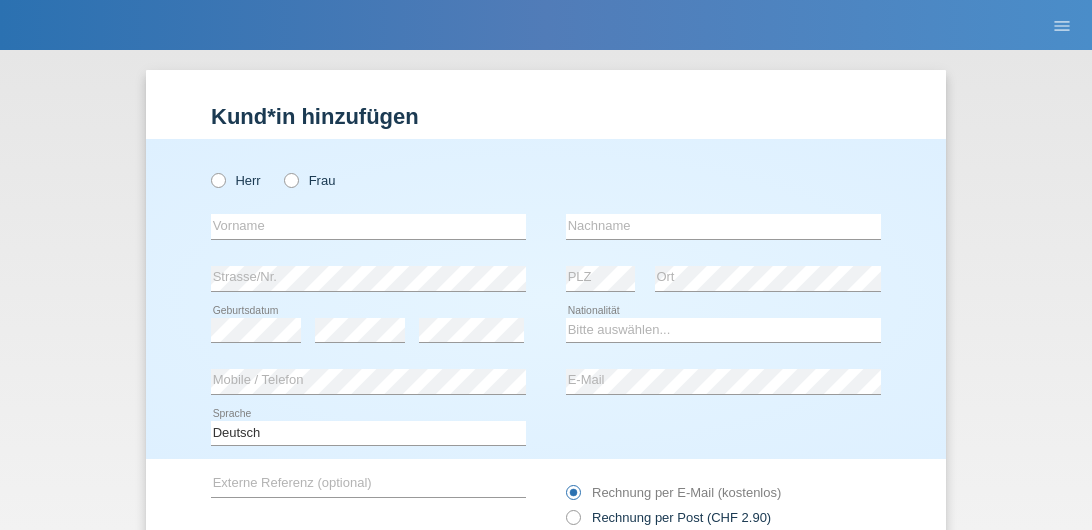 scroll, scrollTop: 0, scrollLeft: 0, axis: both 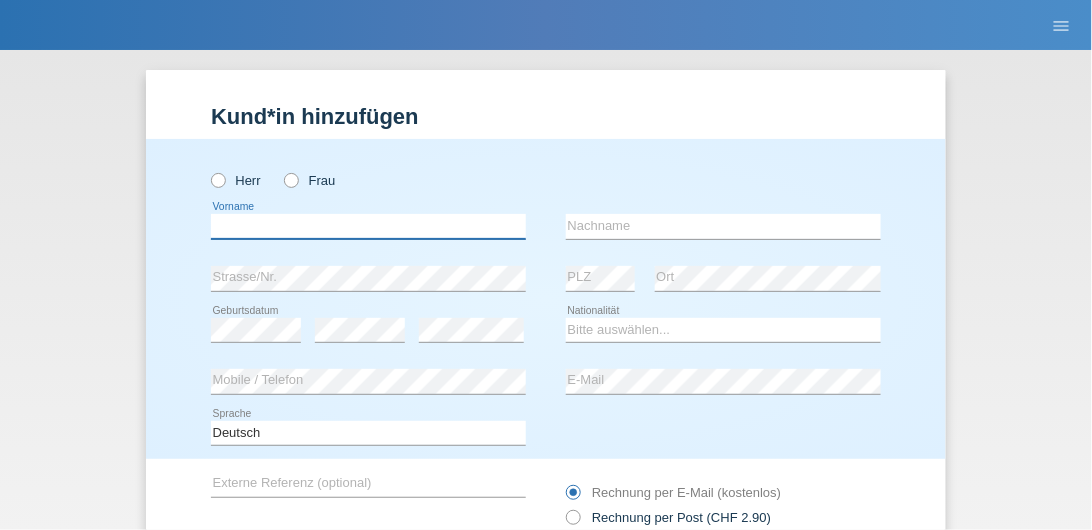 click at bounding box center (368, 226) 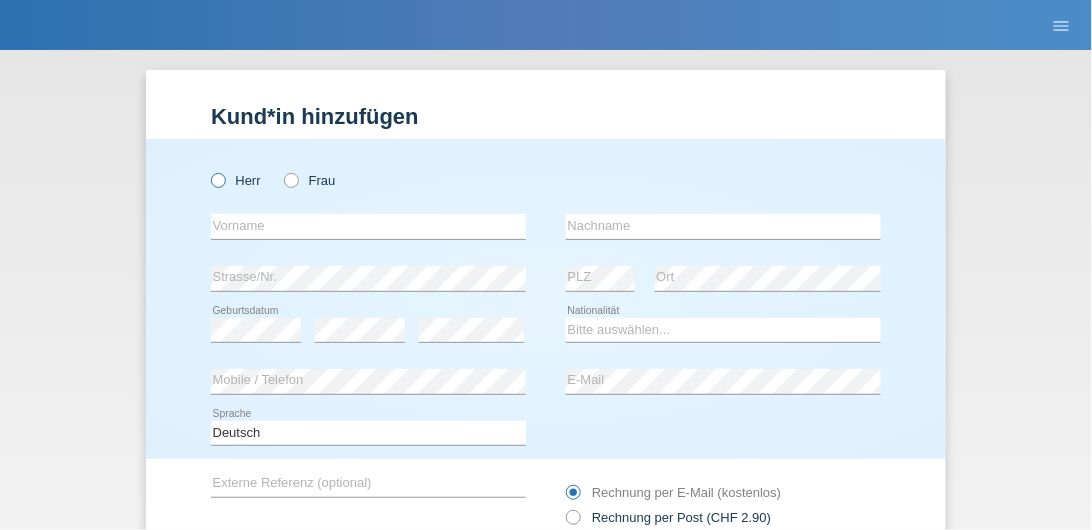 click at bounding box center (208, 170) 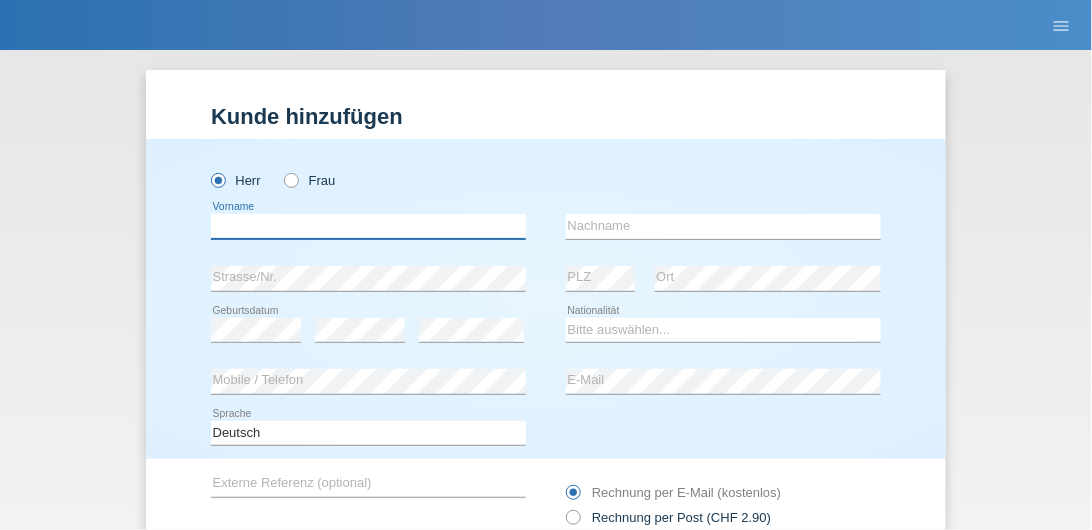 click at bounding box center (368, 226) 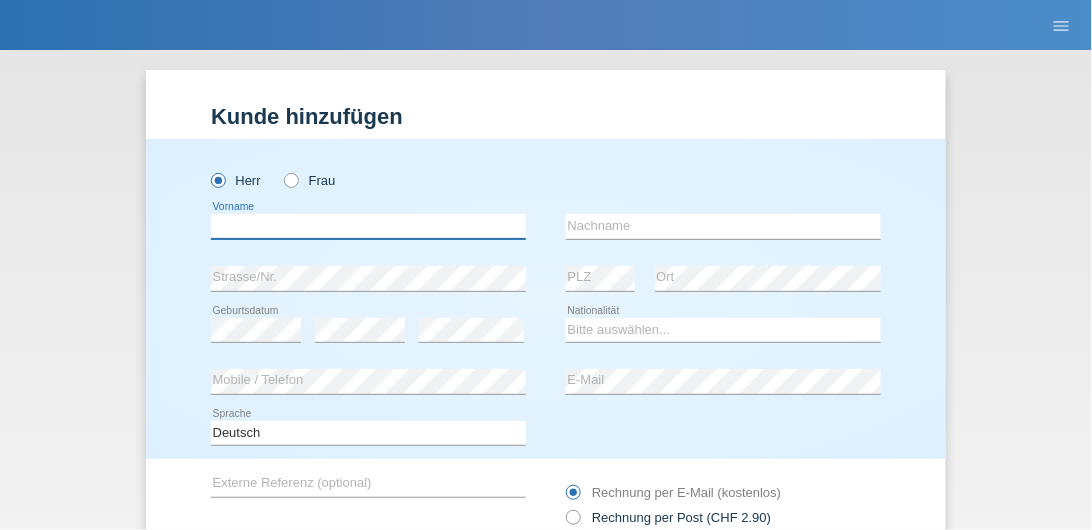 type on "Vural" 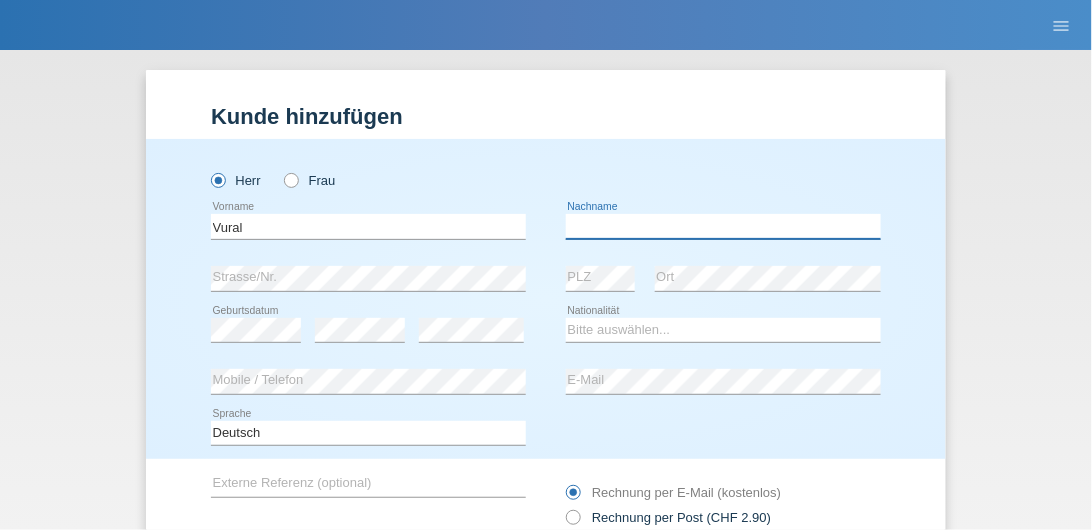 type on "Gürel" 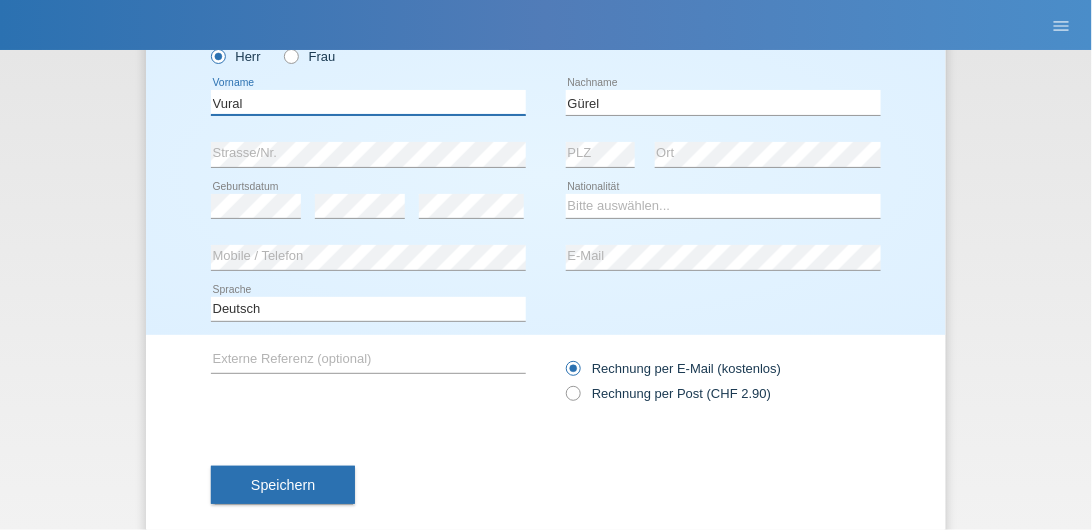 scroll, scrollTop: 154, scrollLeft: 0, axis: vertical 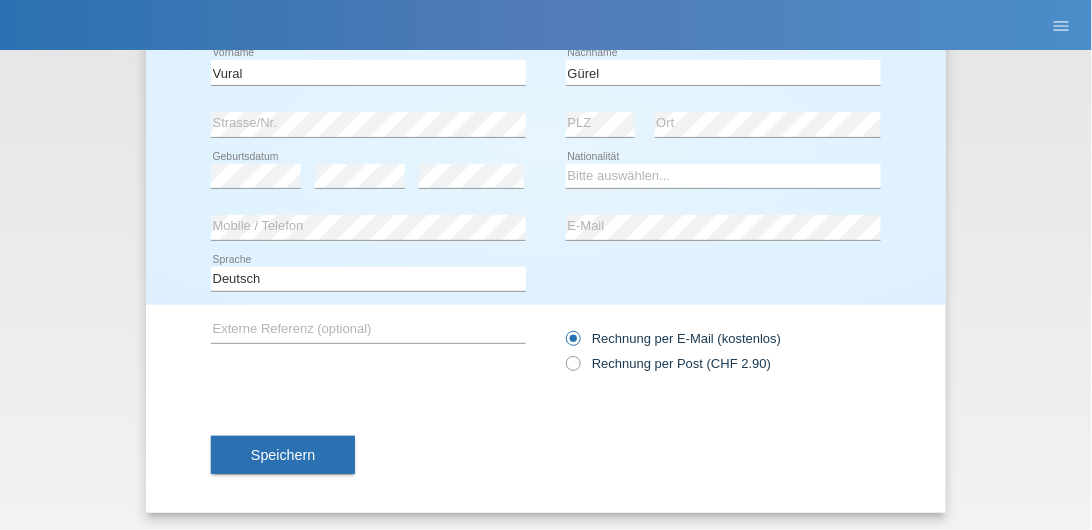 click on "Speichern" at bounding box center [283, 455] 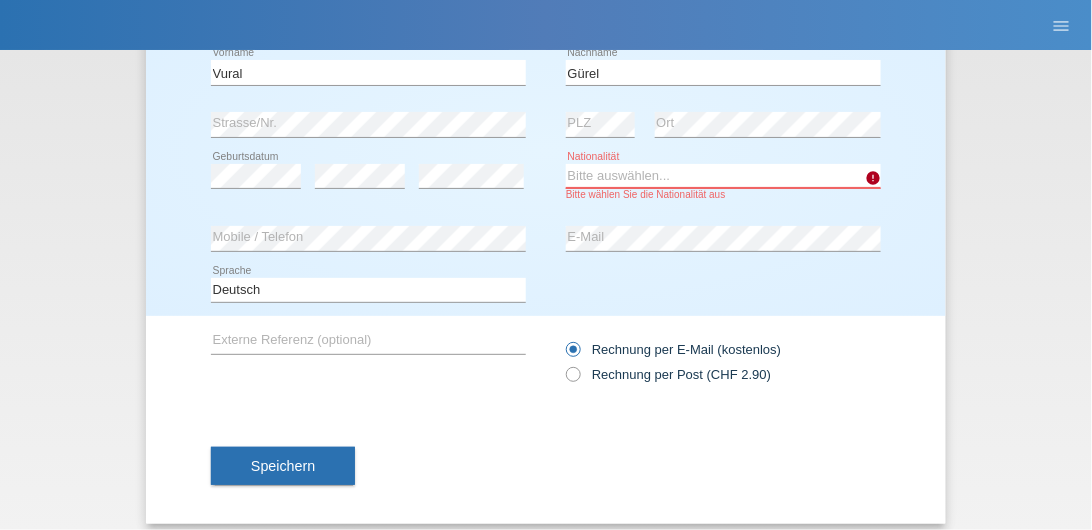 click on "Bitte auswählen...
Schweiz
Deutschland
Liechtenstein
Österreich
------------
Afghanistan
Ägypten
Åland
Albanien
Algerien" at bounding box center [723, 176] 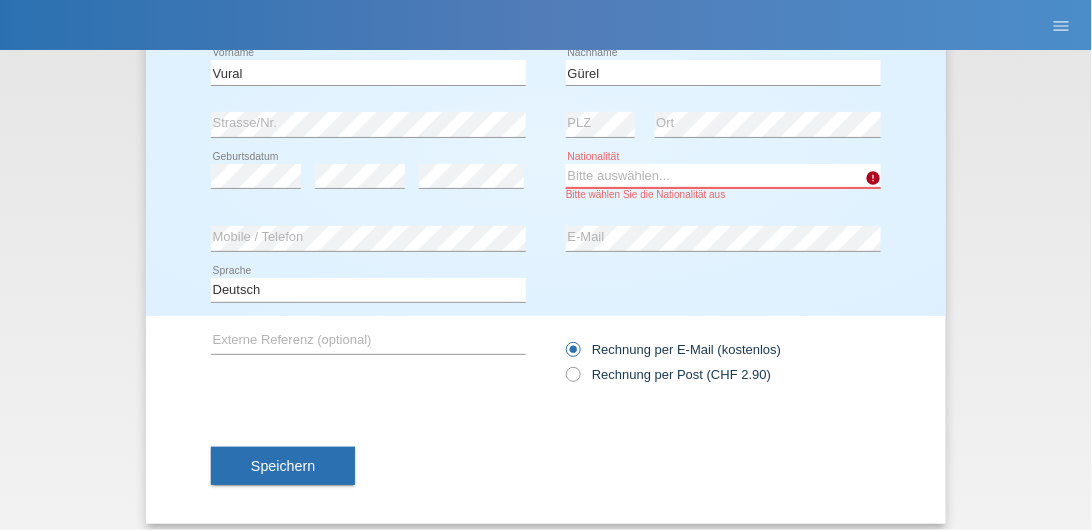 select on "CH" 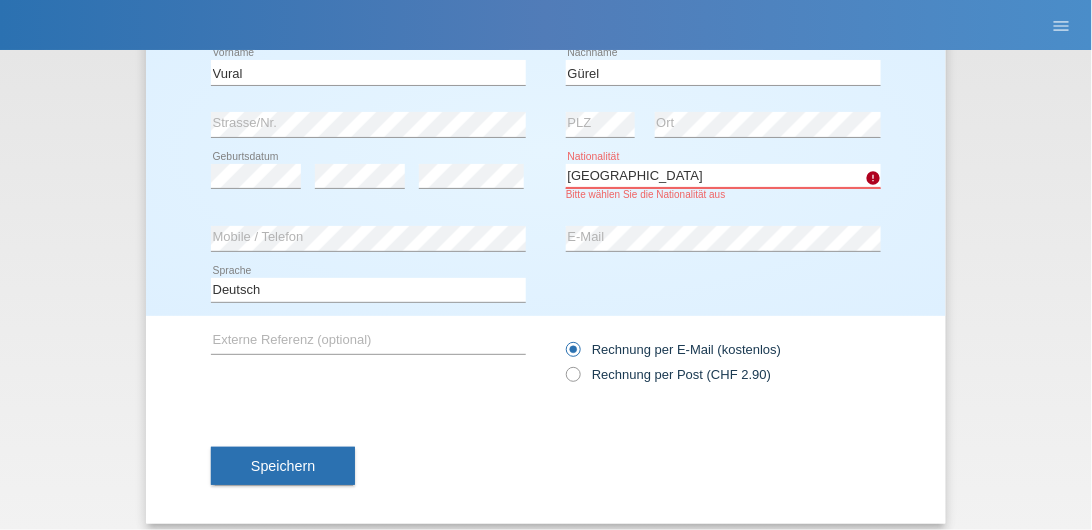 click on "Bitte auswählen...
Schweiz
Deutschland
Liechtenstein
Österreich
------------
Afghanistan
Ägypten
Åland
Albanien
Algerien" at bounding box center (723, 176) 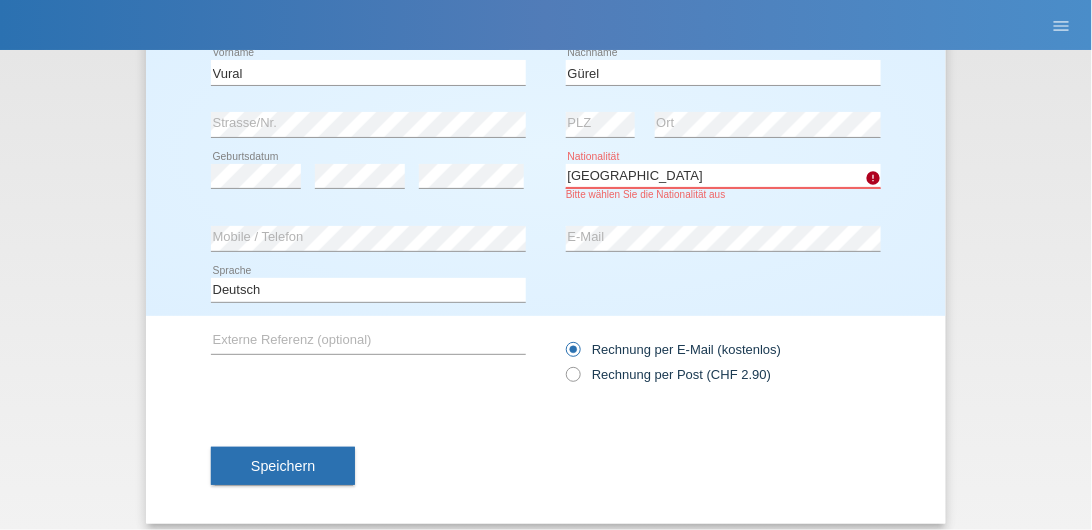 scroll, scrollTop: 97, scrollLeft: 0, axis: vertical 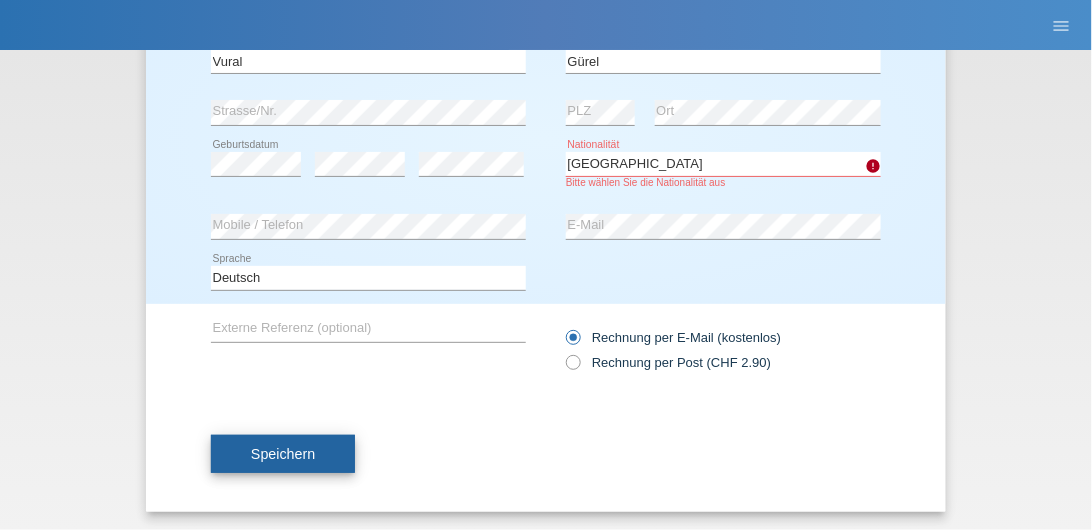 click on "Speichern" at bounding box center (283, 454) 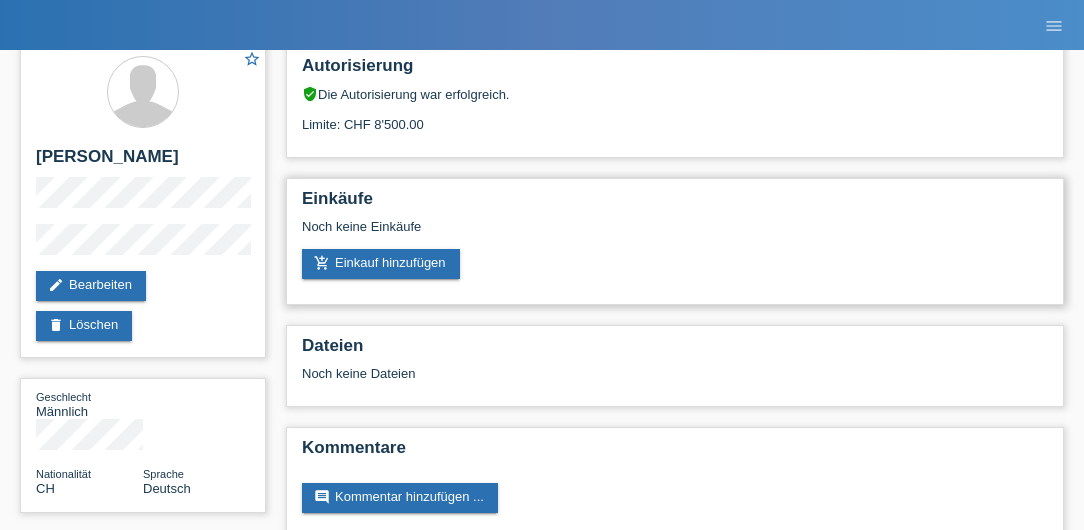 scroll, scrollTop: 0, scrollLeft: 0, axis: both 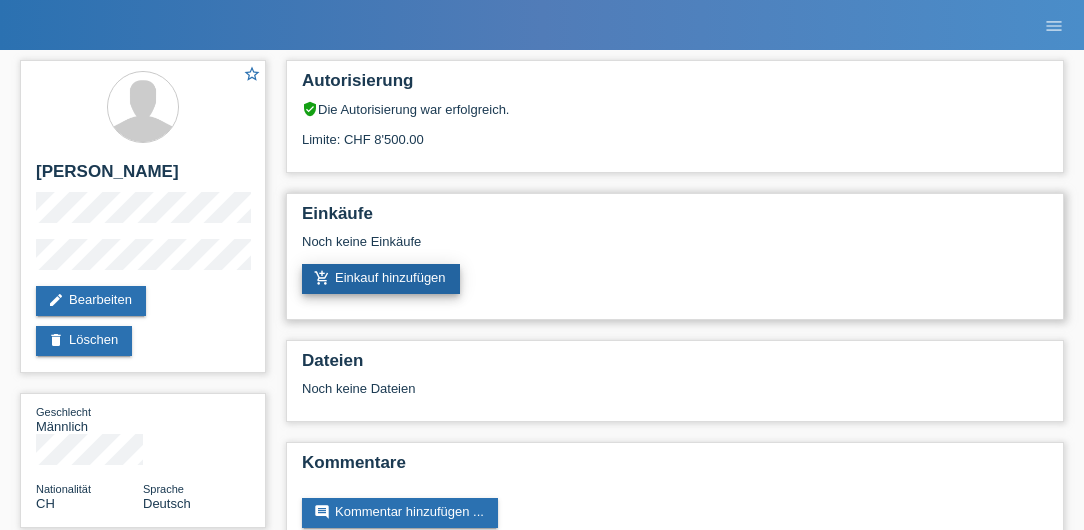 click on "add_shopping_cart  Einkauf hinzufügen" at bounding box center (381, 279) 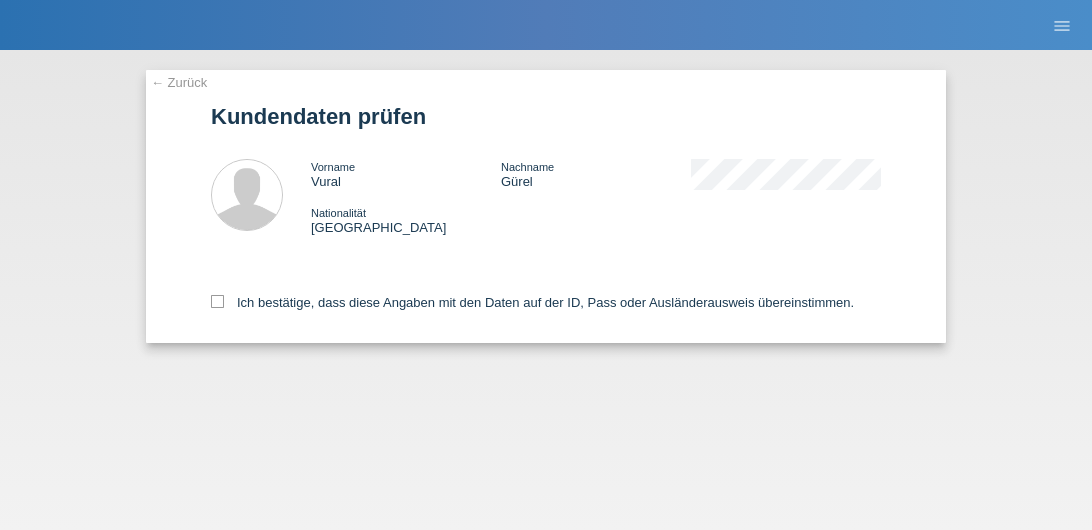 scroll, scrollTop: 0, scrollLeft: 0, axis: both 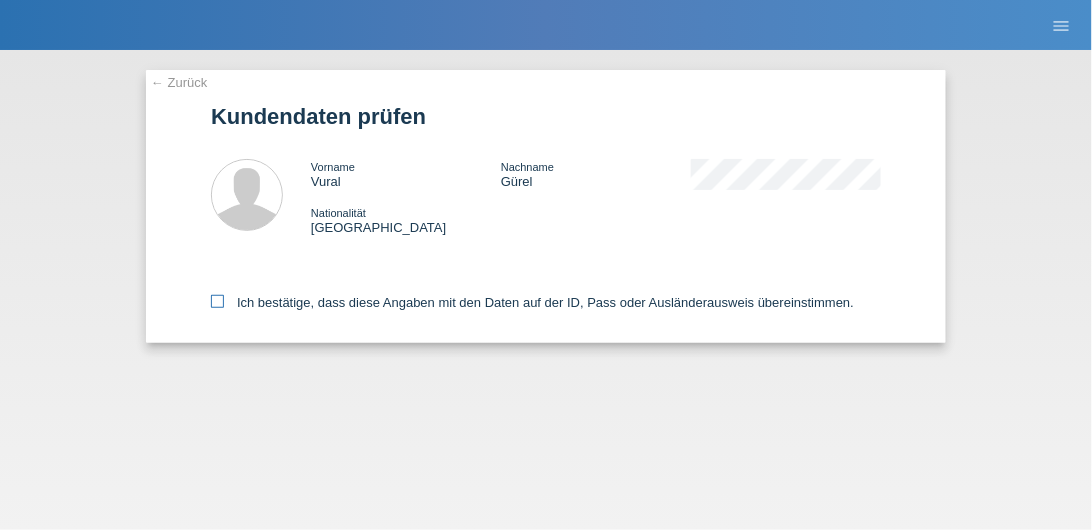click at bounding box center (217, 301) 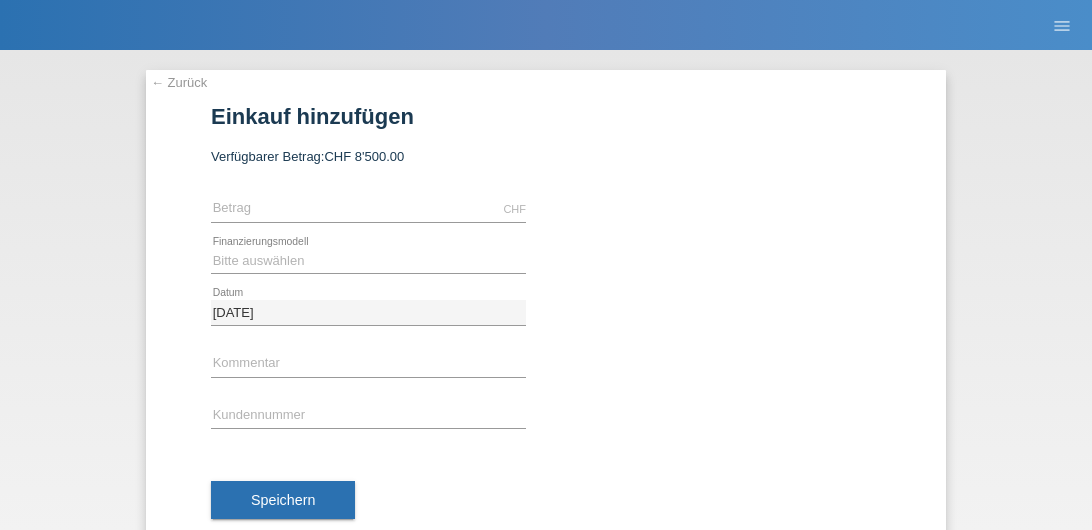 scroll, scrollTop: 0, scrollLeft: 0, axis: both 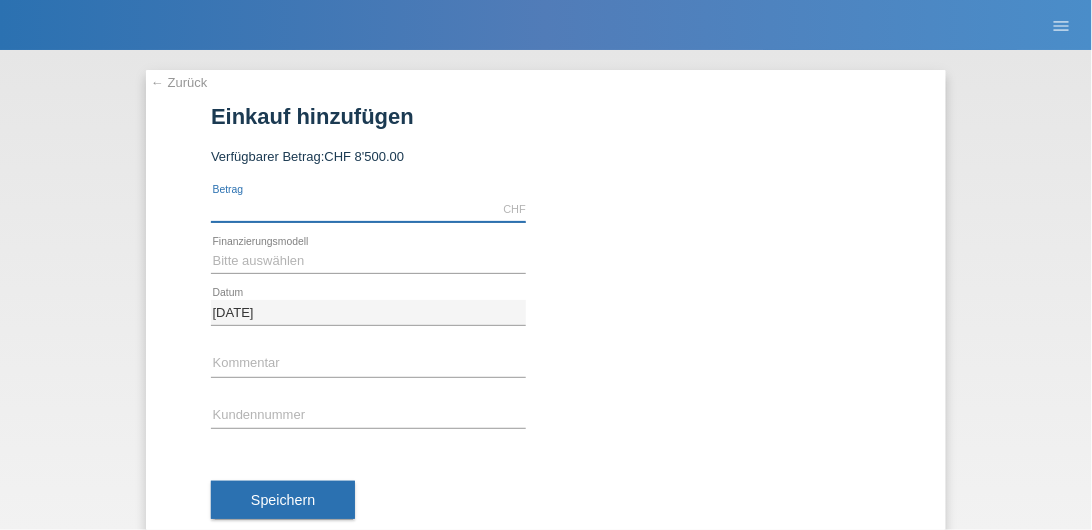 click at bounding box center (368, 209) 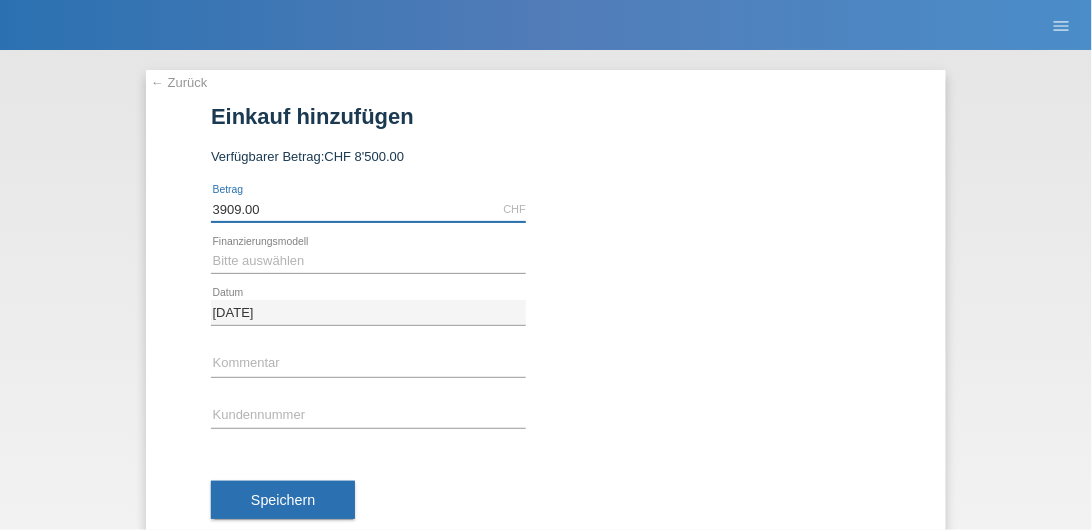 type on "3909.00" 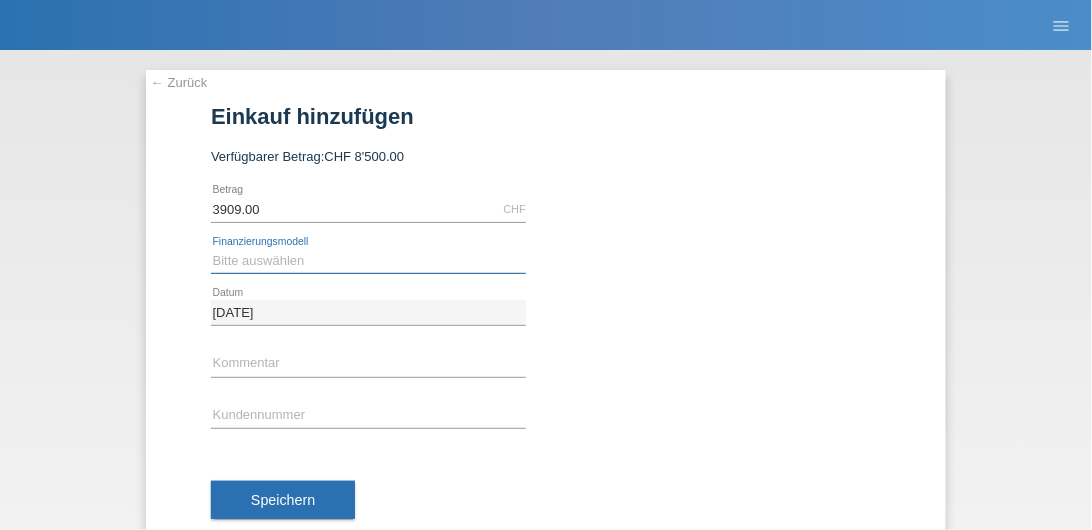 click on "Bitte auswählen
Fixe Raten
Kauf auf Rechnung mit Teilzahlungsoption" at bounding box center (368, 261) 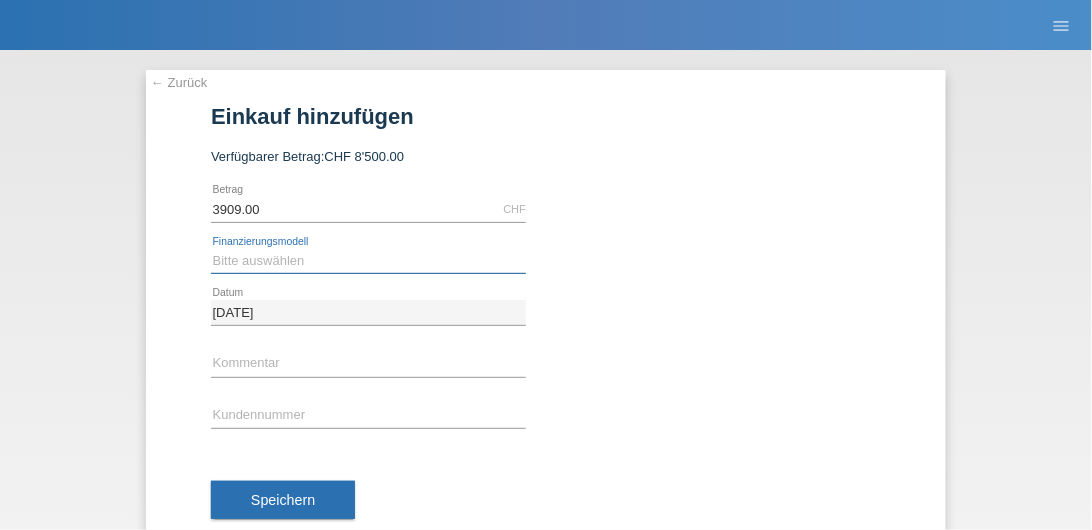 select on "77" 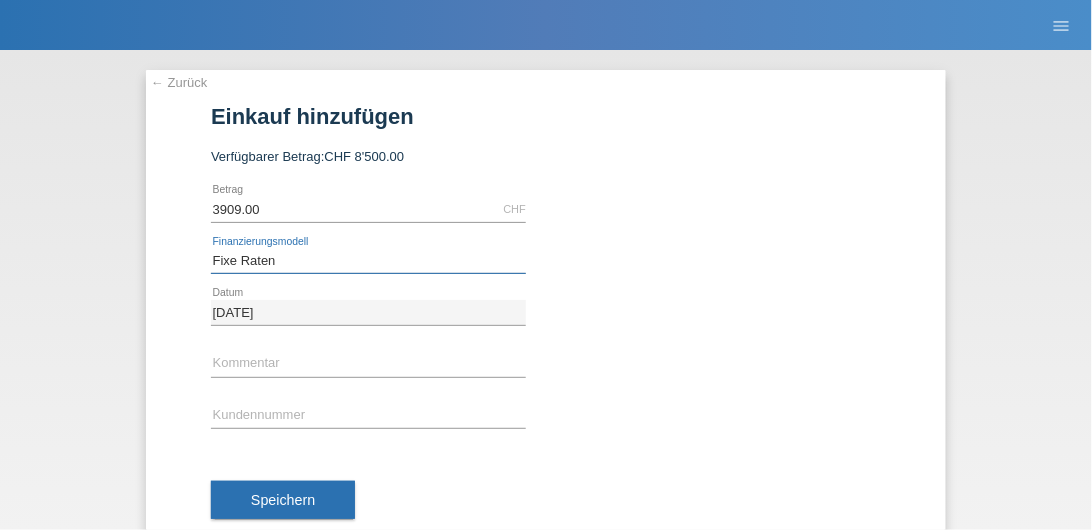 click on "Bitte auswählen
Fixe Raten
Kauf auf Rechnung mit Teilzahlungsoption" at bounding box center [368, 261] 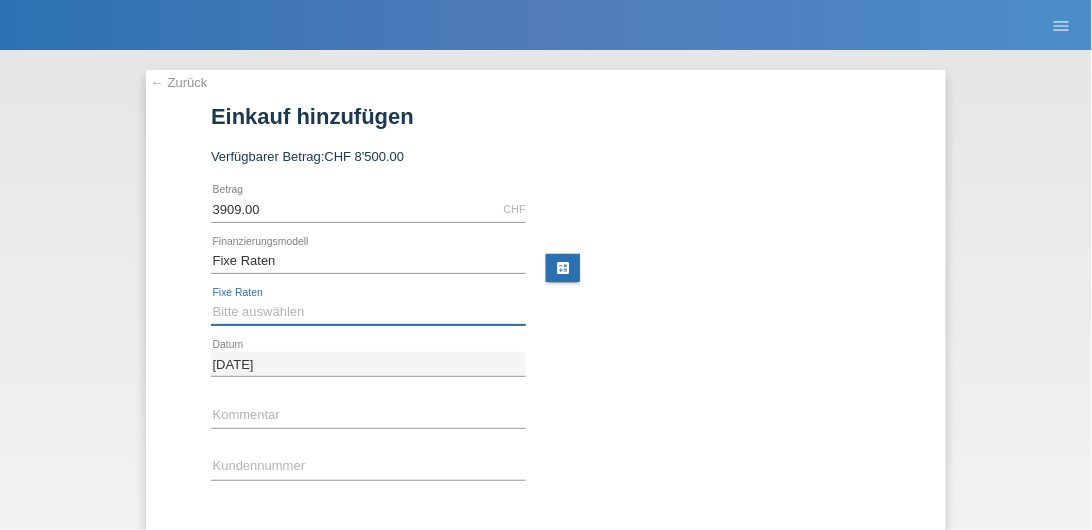 click on "Bitte auswählen
4 Raten
5 Raten
6 Raten
7 Raten
8 Raten
9 Raten
10 Raten
11 Raten" at bounding box center [368, 312] 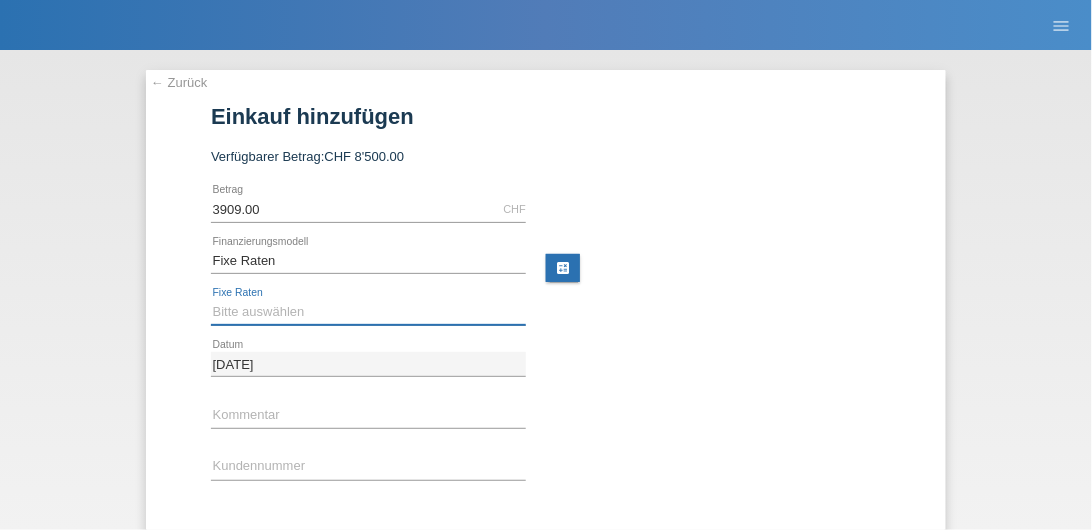 select on "202" 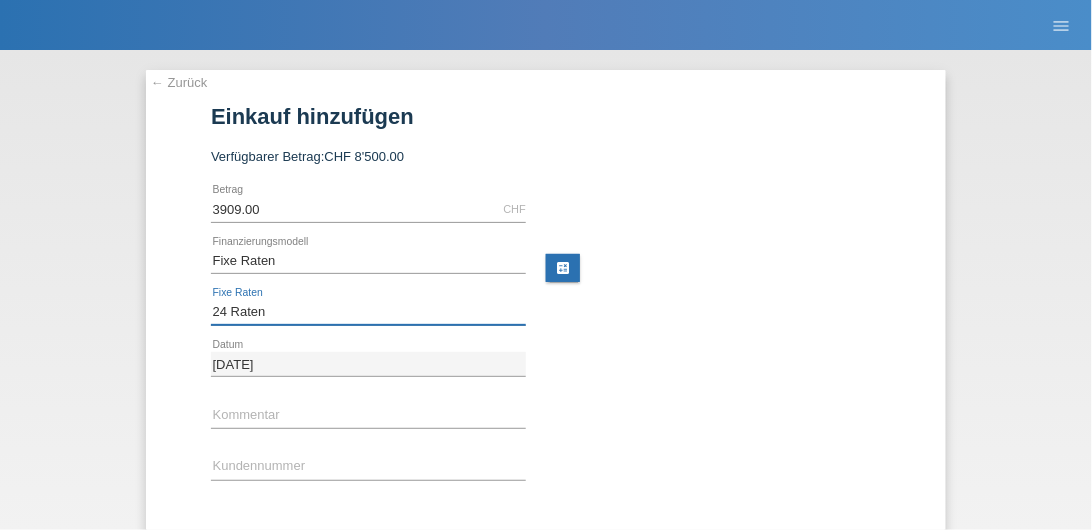 click on "Bitte auswählen
4 Raten
5 Raten
6 Raten
7 Raten
8 Raten
9 Raten
10 Raten
11 Raten" at bounding box center (368, 312) 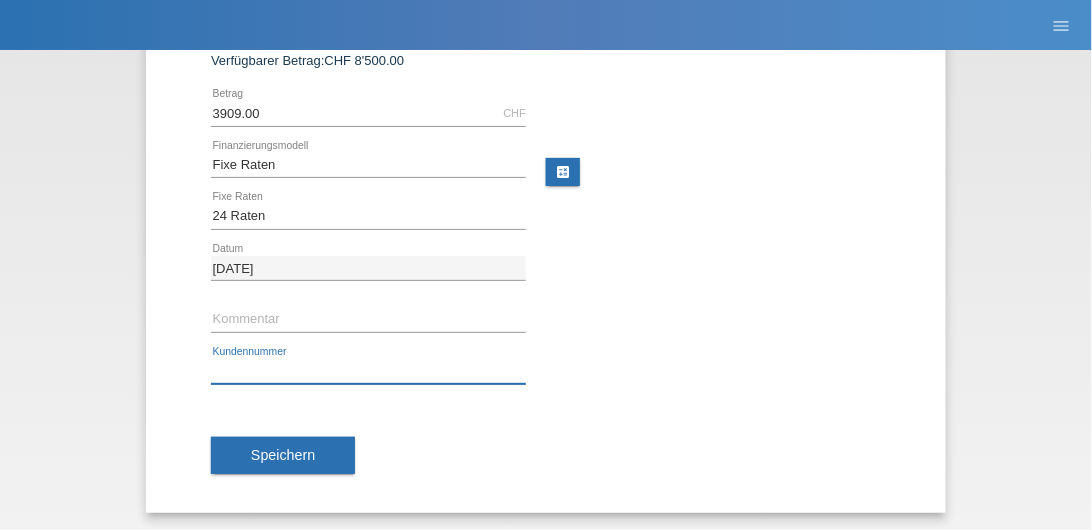 click at bounding box center [368, 371] 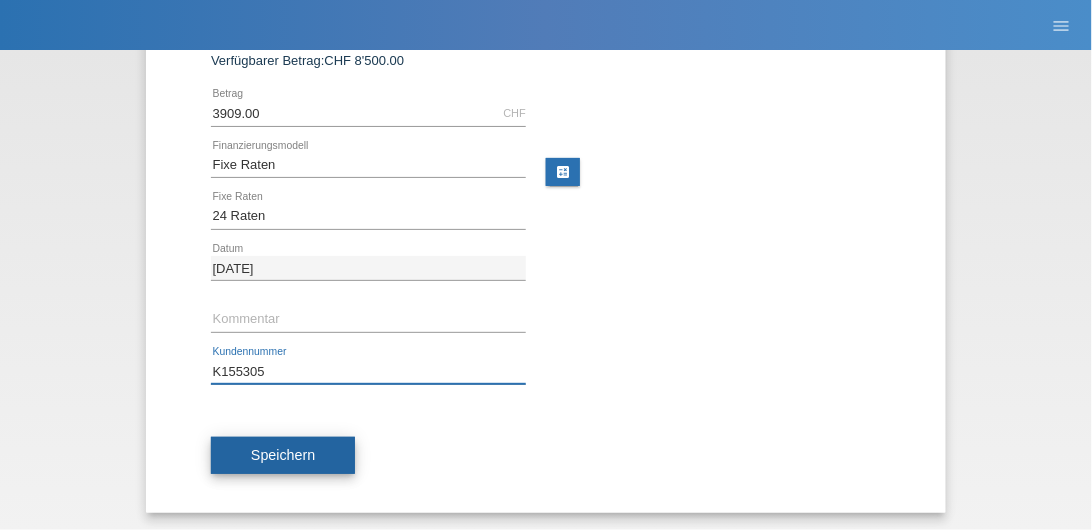 type on "K155305" 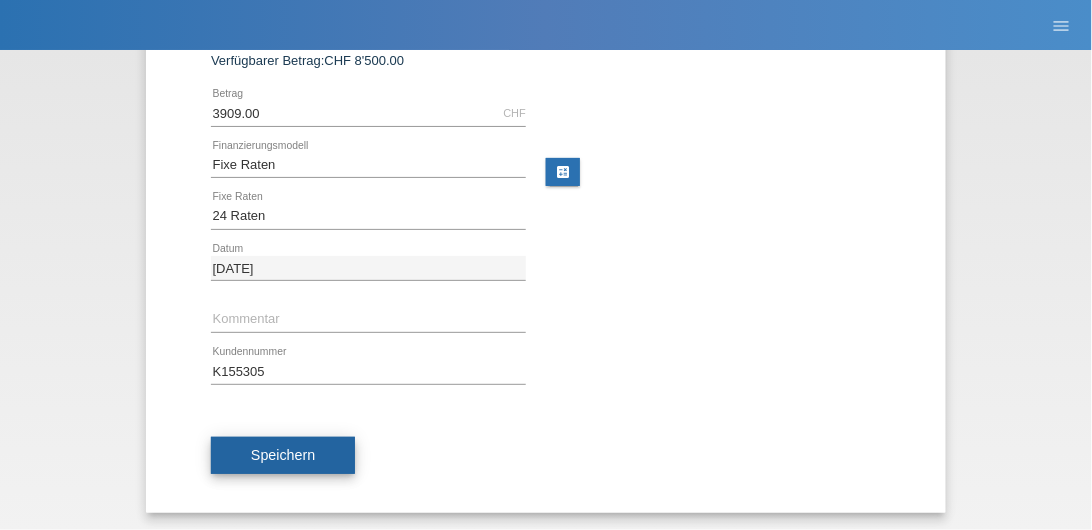 click on "Speichern" at bounding box center (283, 455) 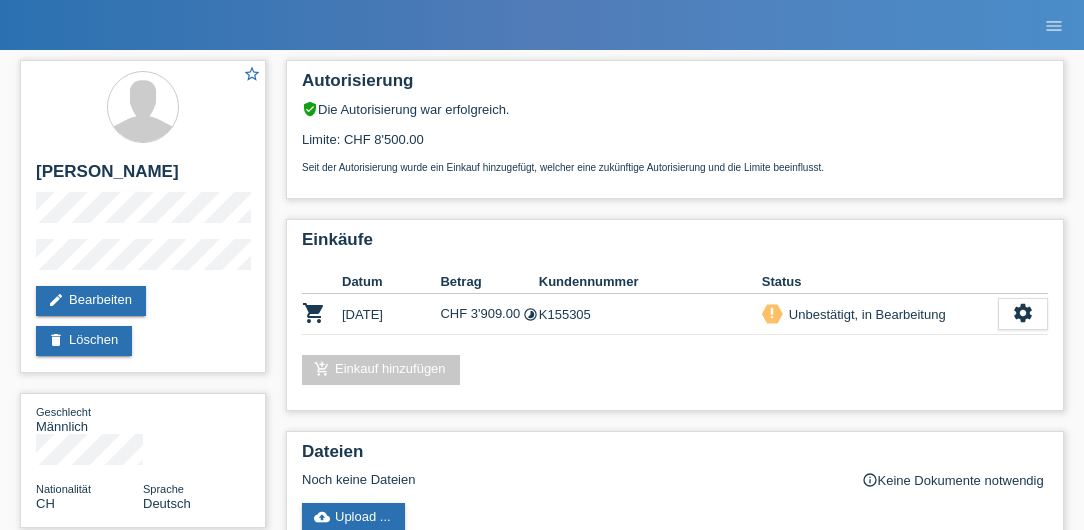 scroll, scrollTop: 0, scrollLeft: 0, axis: both 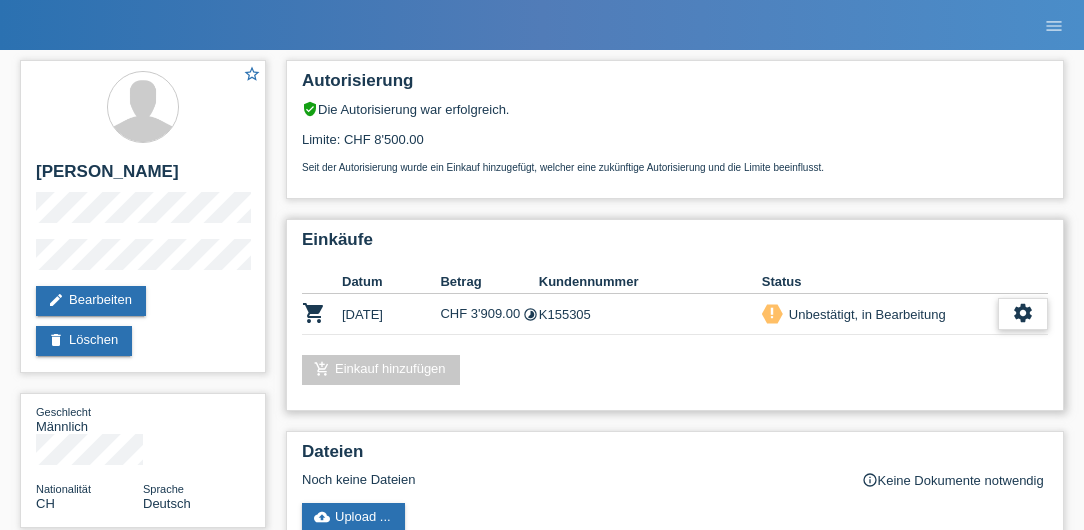 click on "settings" at bounding box center [1023, 313] 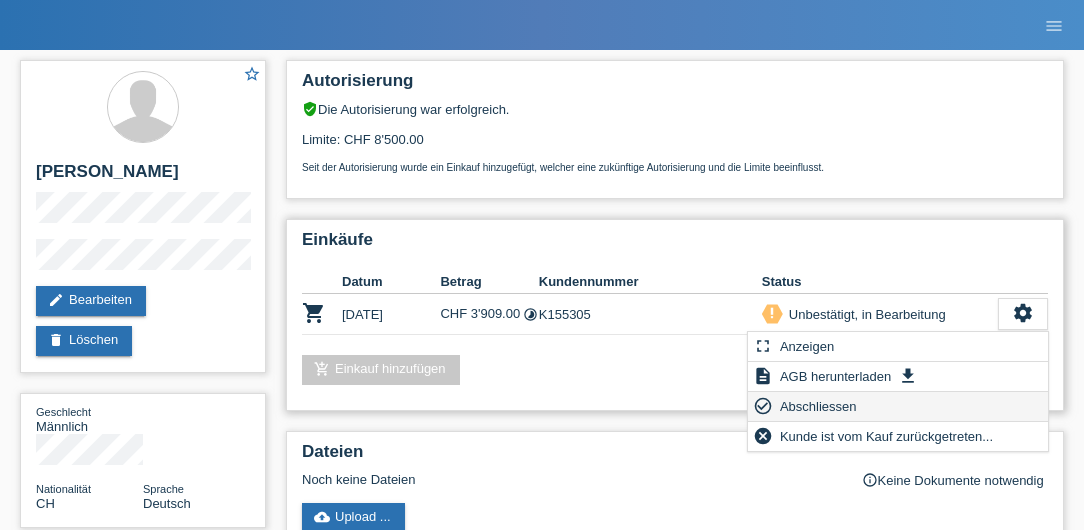 click on "Abschliessen" at bounding box center (818, 406) 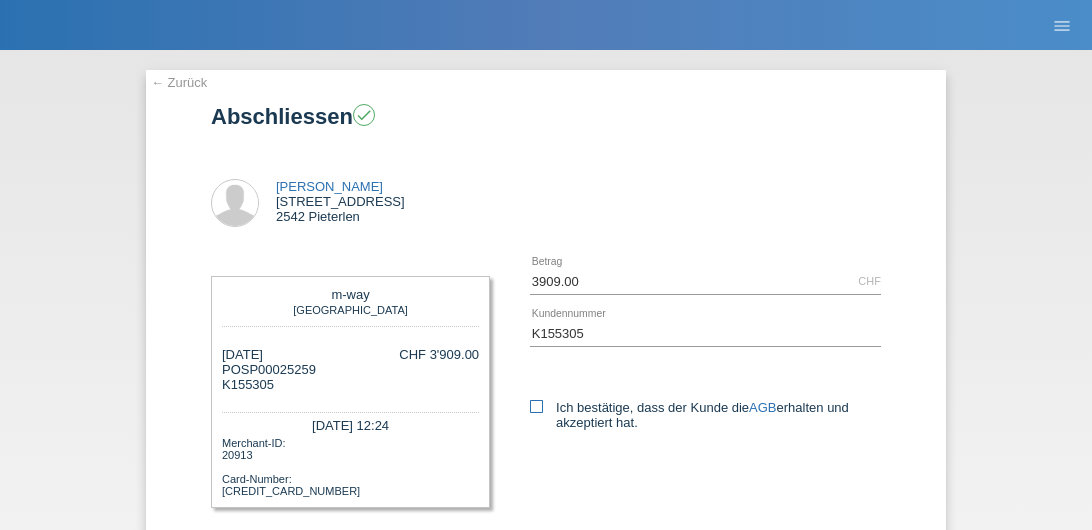 scroll, scrollTop: 0, scrollLeft: 0, axis: both 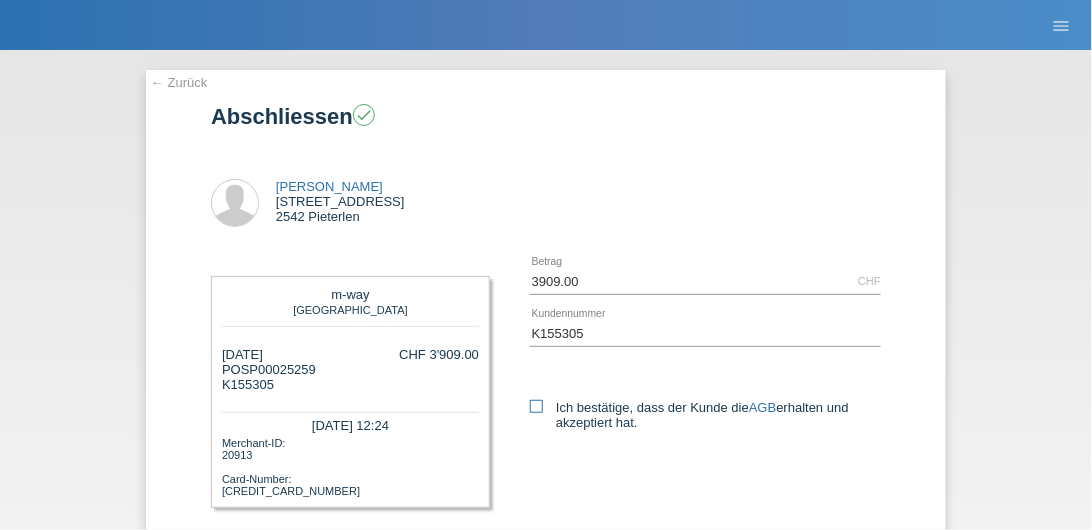 click on "Ich bestätige, dass der Kunde die  AGB  erhalten und akzeptiert hat." at bounding box center (705, 415) 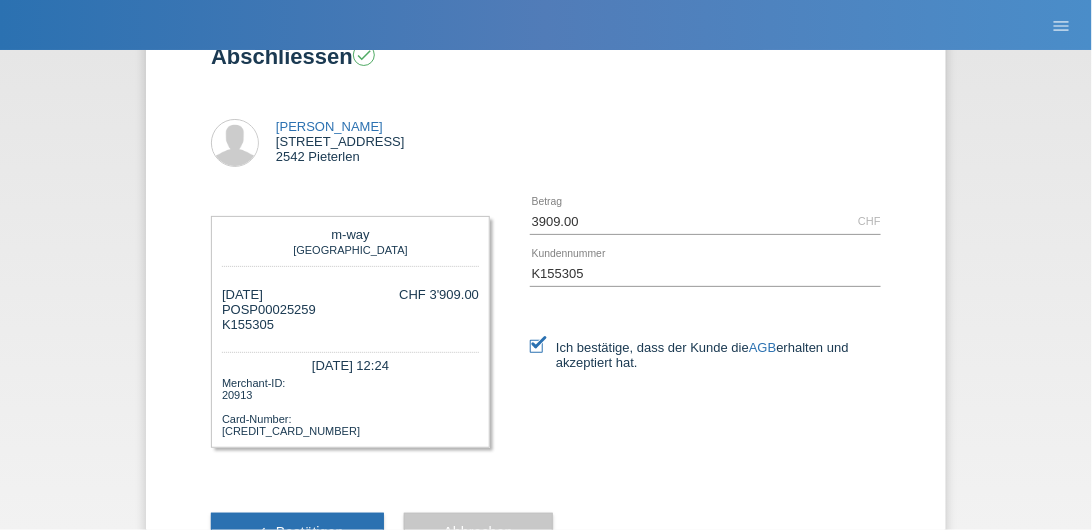 scroll, scrollTop: 142, scrollLeft: 0, axis: vertical 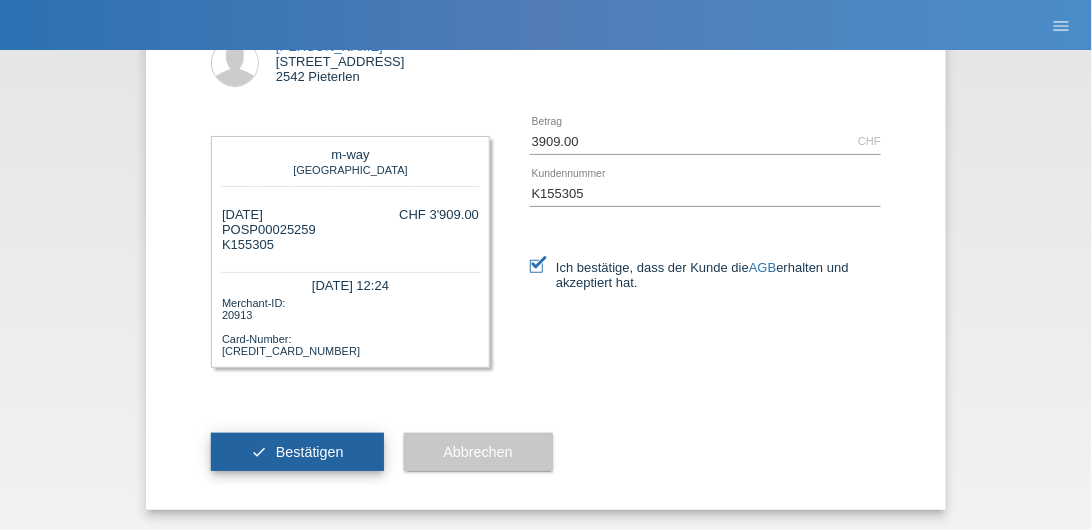 click on "Bestätigen" at bounding box center (310, 452) 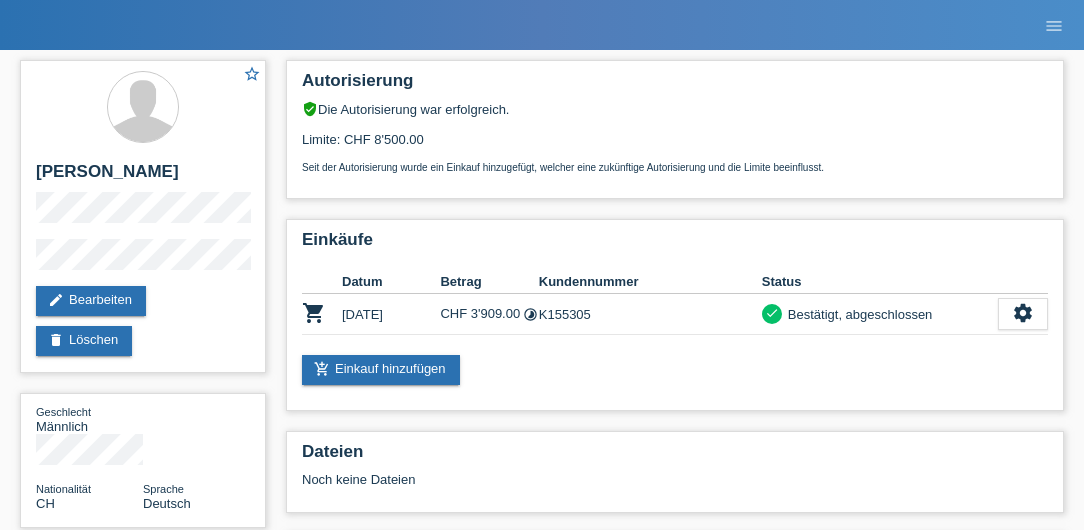 scroll, scrollTop: 0, scrollLeft: 0, axis: both 